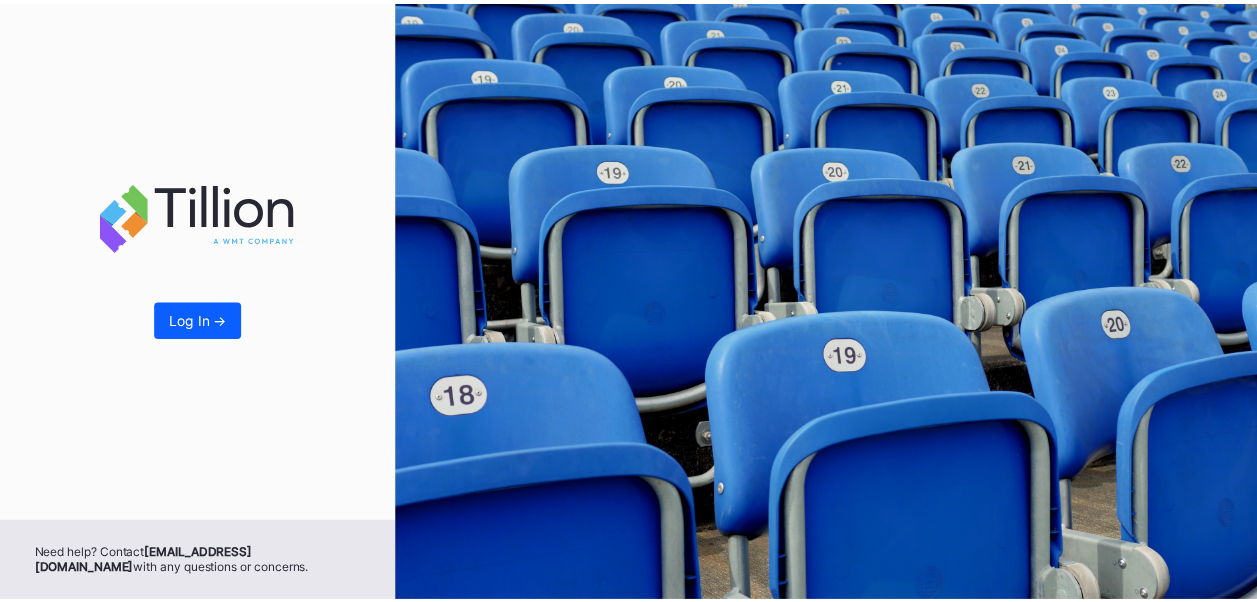scroll, scrollTop: 0, scrollLeft: 0, axis: both 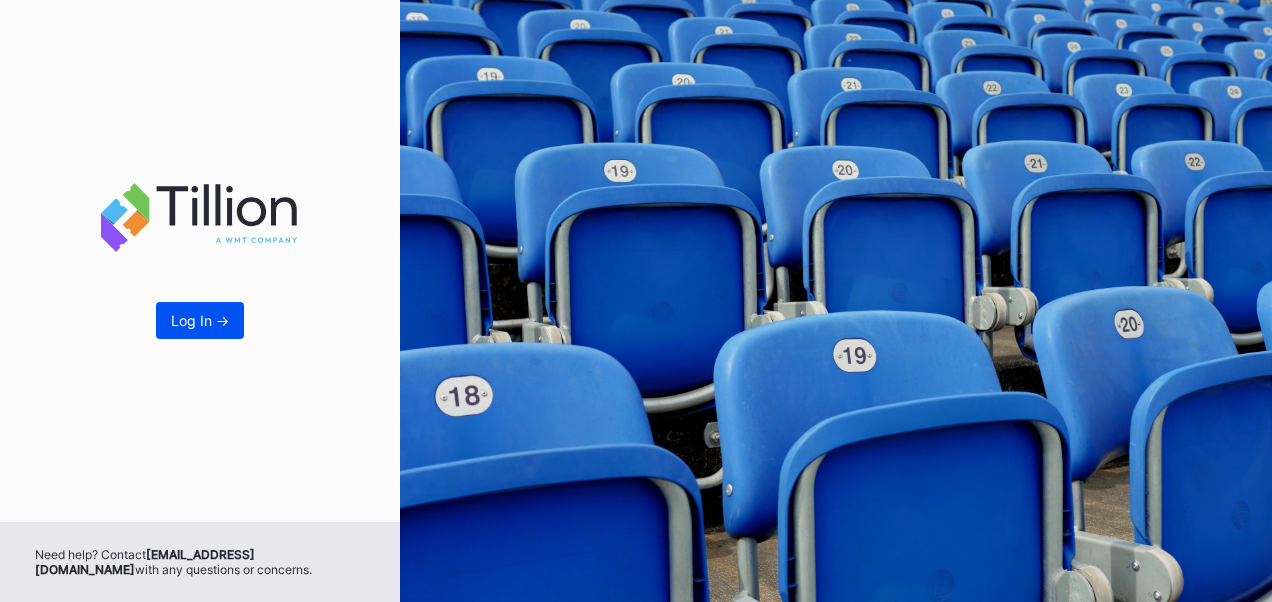 click on "Log In ->" at bounding box center [200, 320] 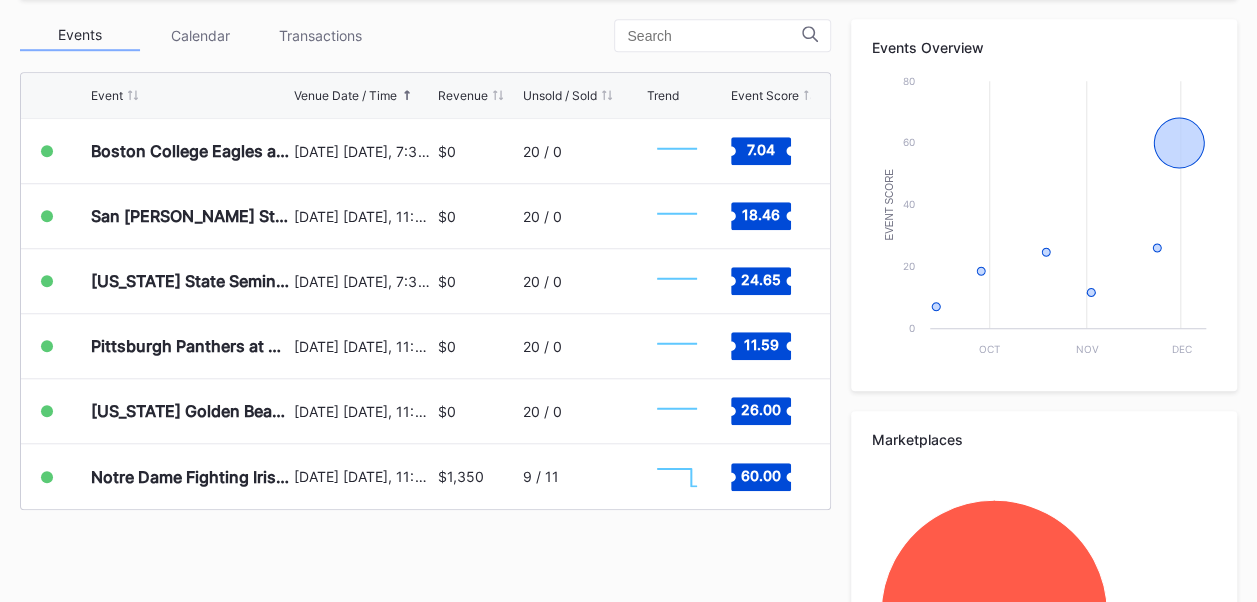 scroll, scrollTop: 730, scrollLeft: 0, axis: vertical 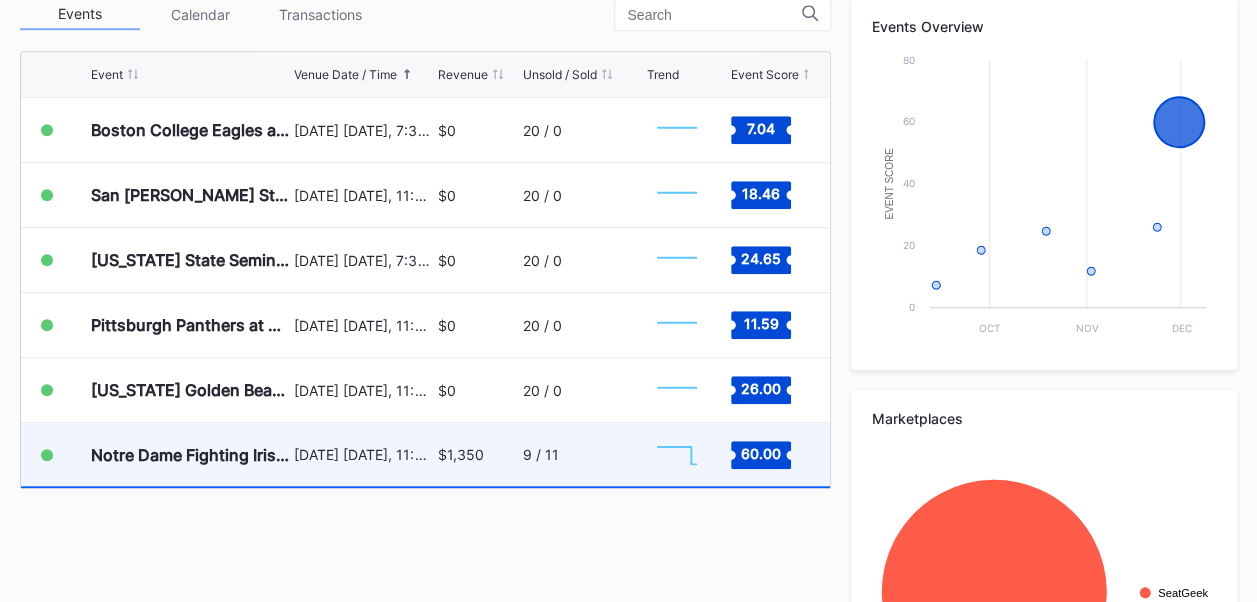 click on "9 / 11" at bounding box center [541, 454] 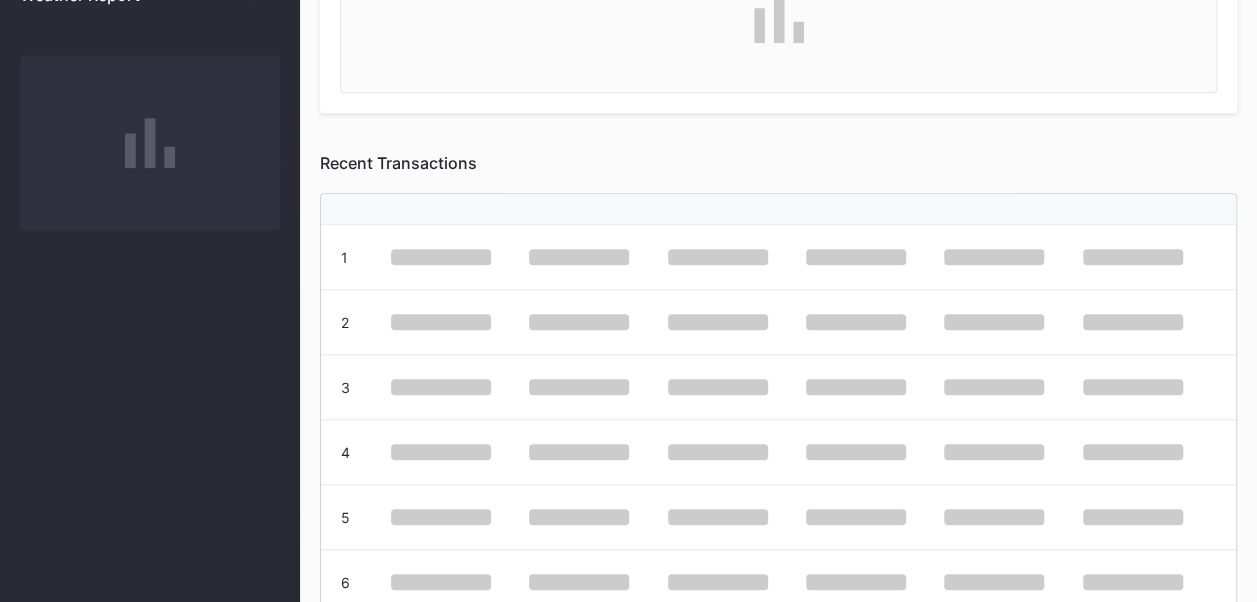 scroll, scrollTop: 0, scrollLeft: 0, axis: both 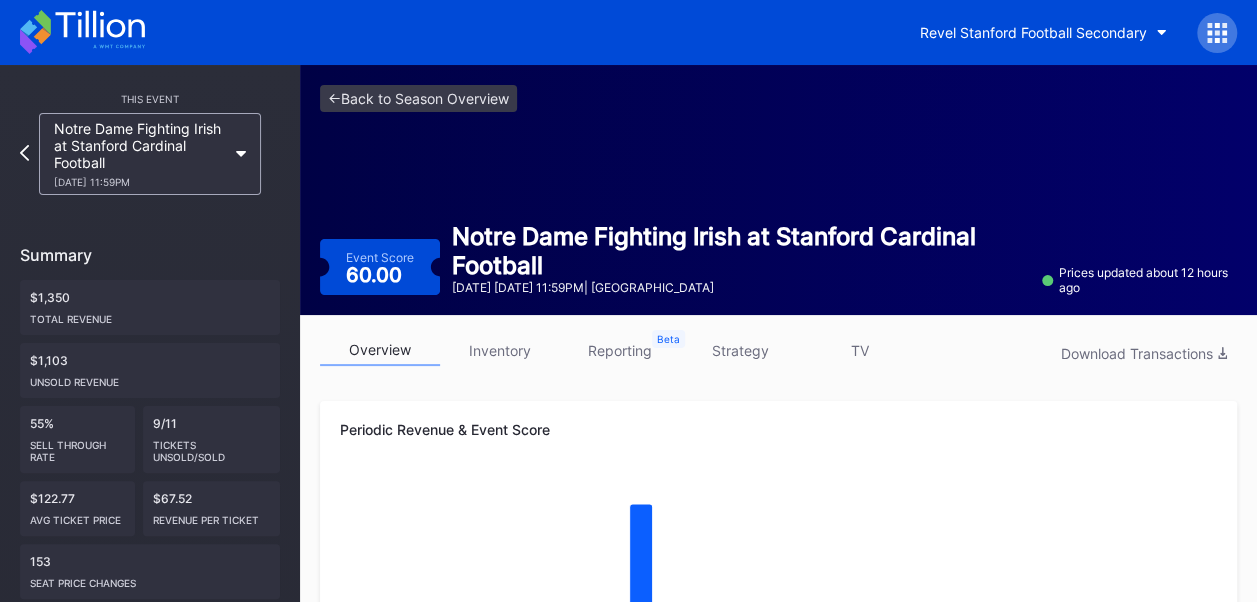 click on "inventory" at bounding box center [500, 350] 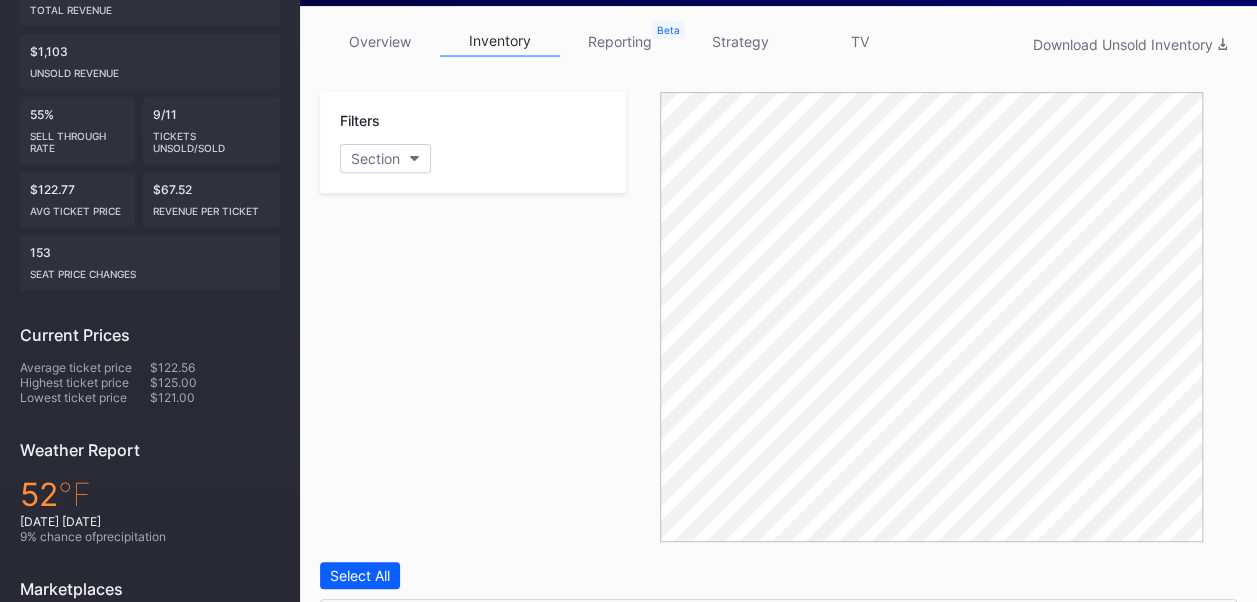 scroll, scrollTop: 249, scrollLeft: 0, axis: vertical 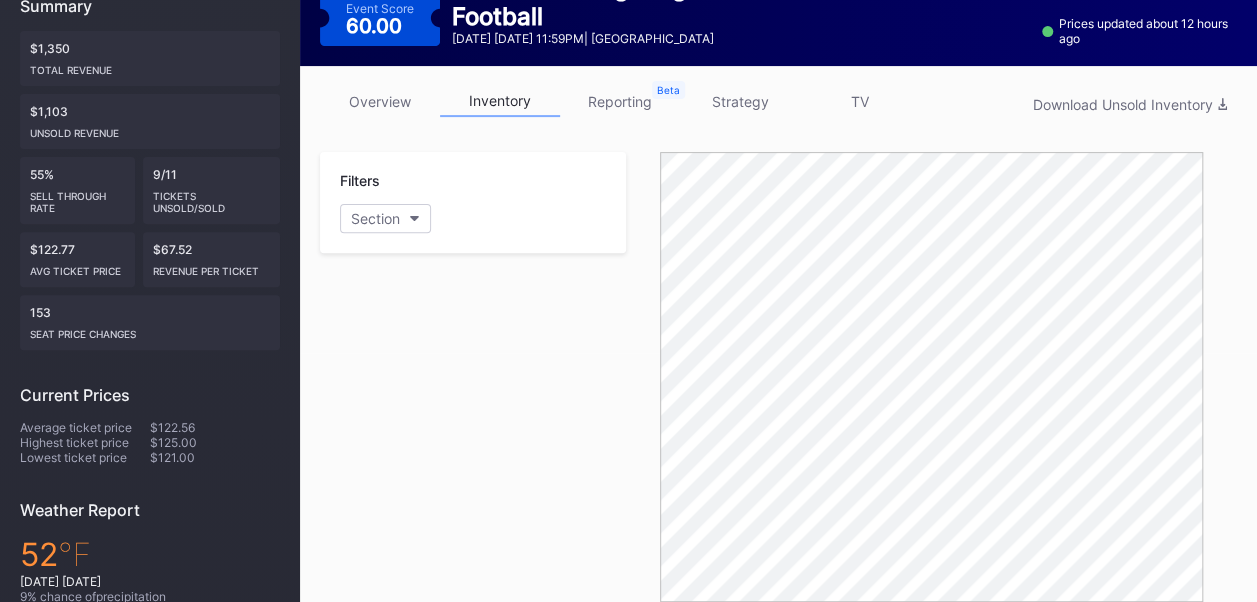 click on "strategy" at bounding box center (740, 101) 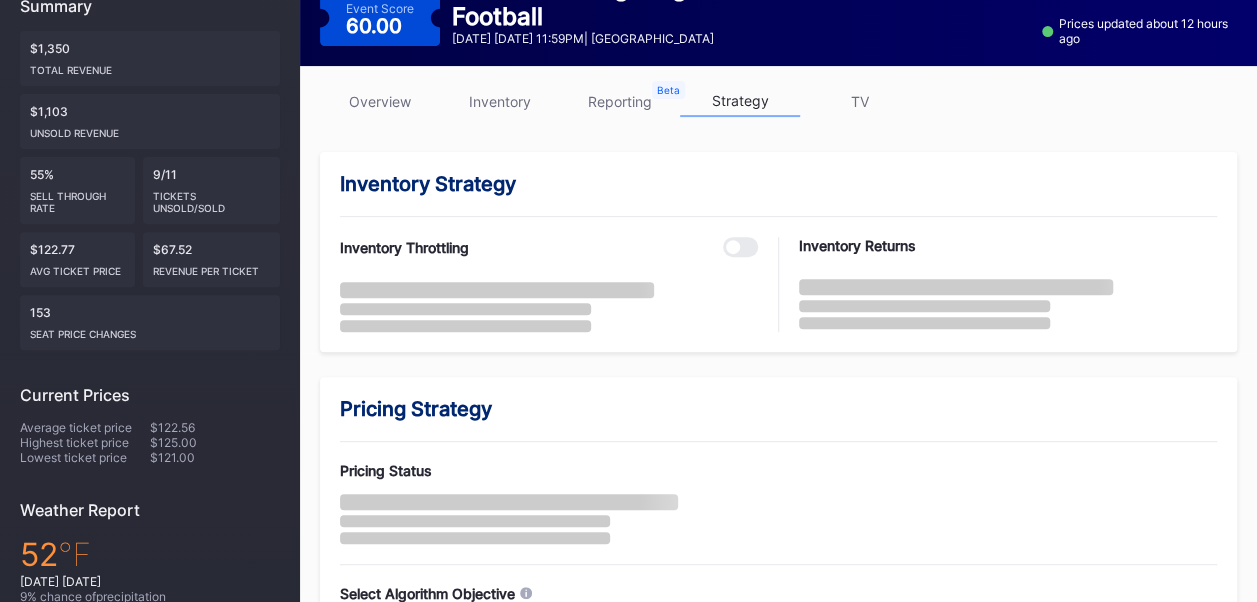 scroll, scrollTop: 0, scrollLeft: 0, axis: both 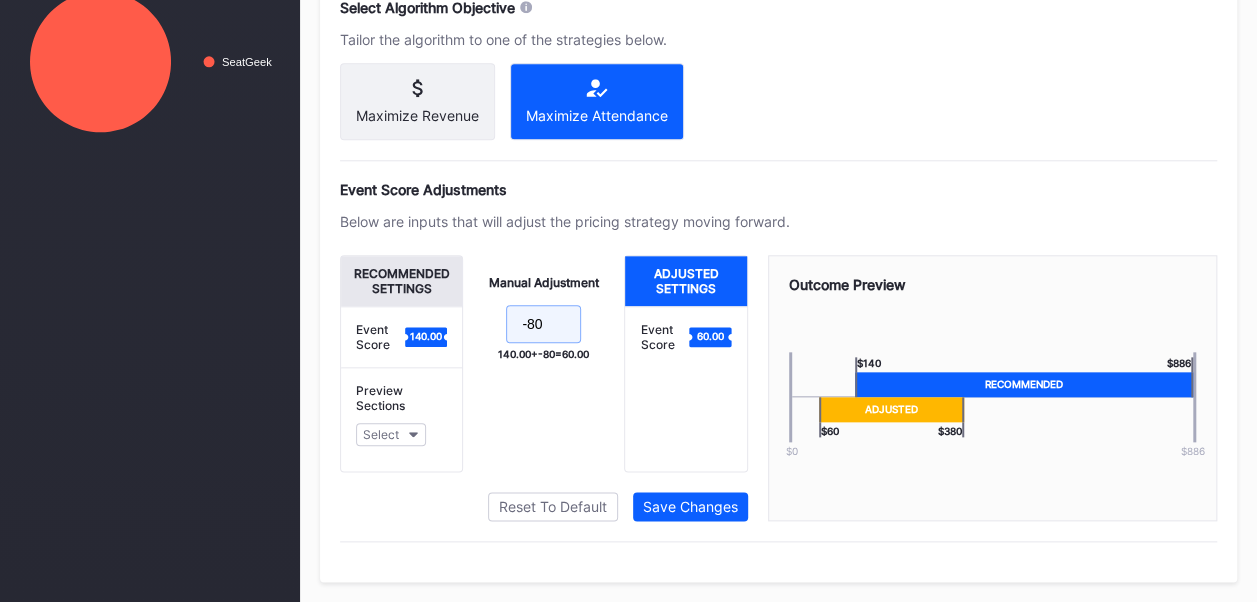 click on "-80" at bounding box center (543, 324) 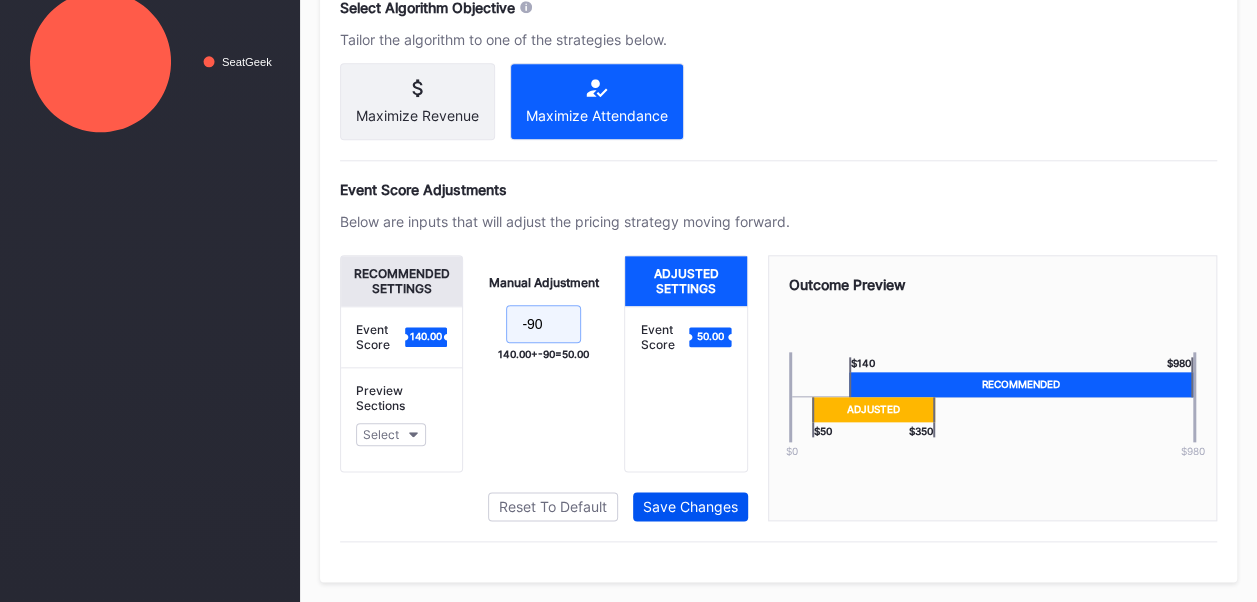 type on "-90" 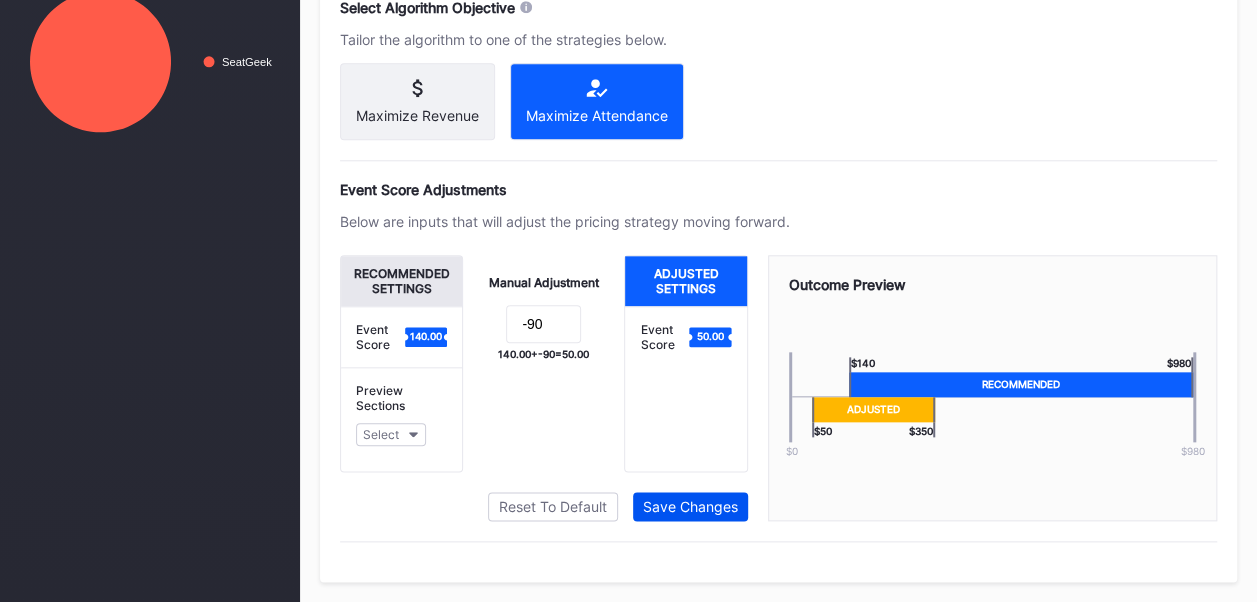 click on "Save Changes" at bounding box center (690, 506) 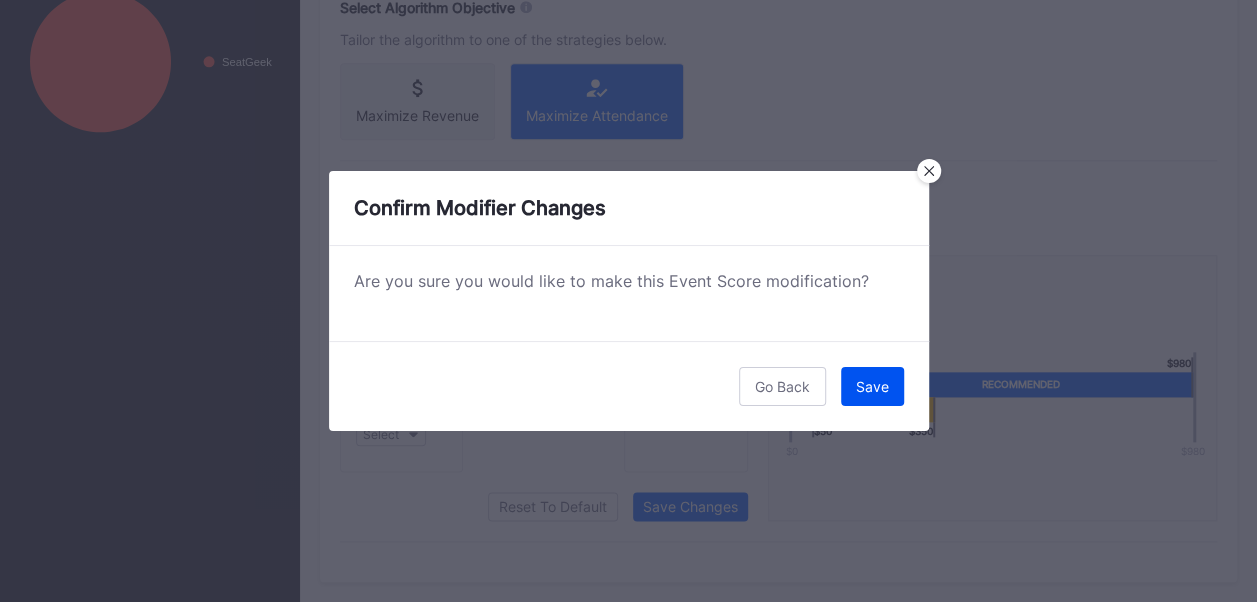 click on "Save" at bounding box center (872, 386) 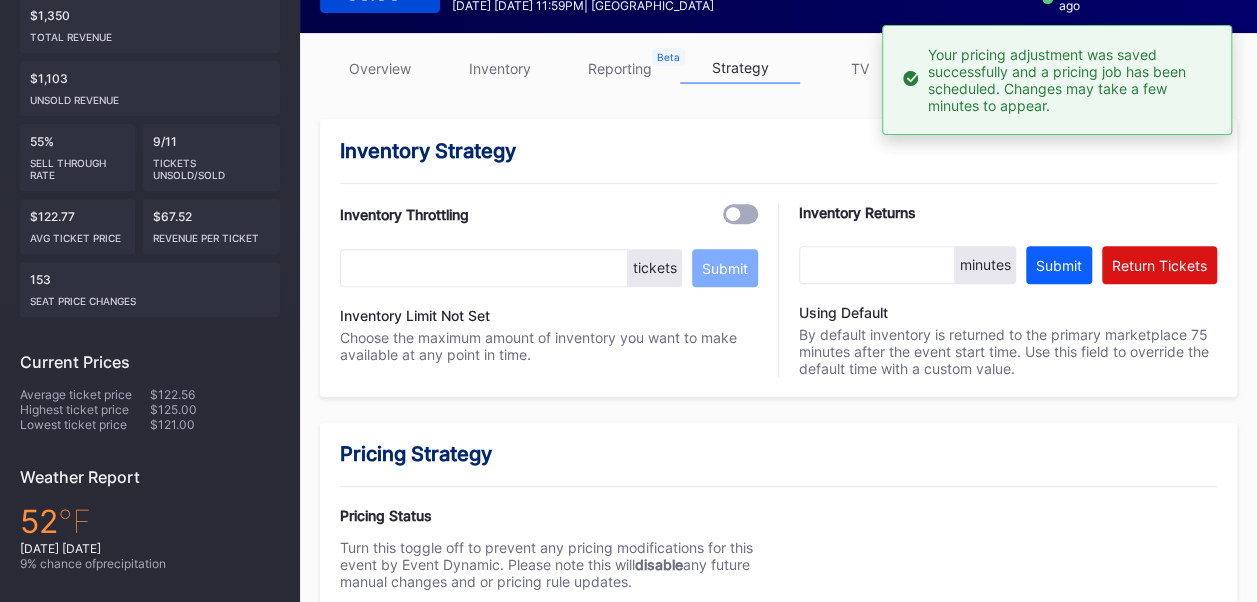 scroll, scrollTop: 0, scrollLeft: 0, axis: both 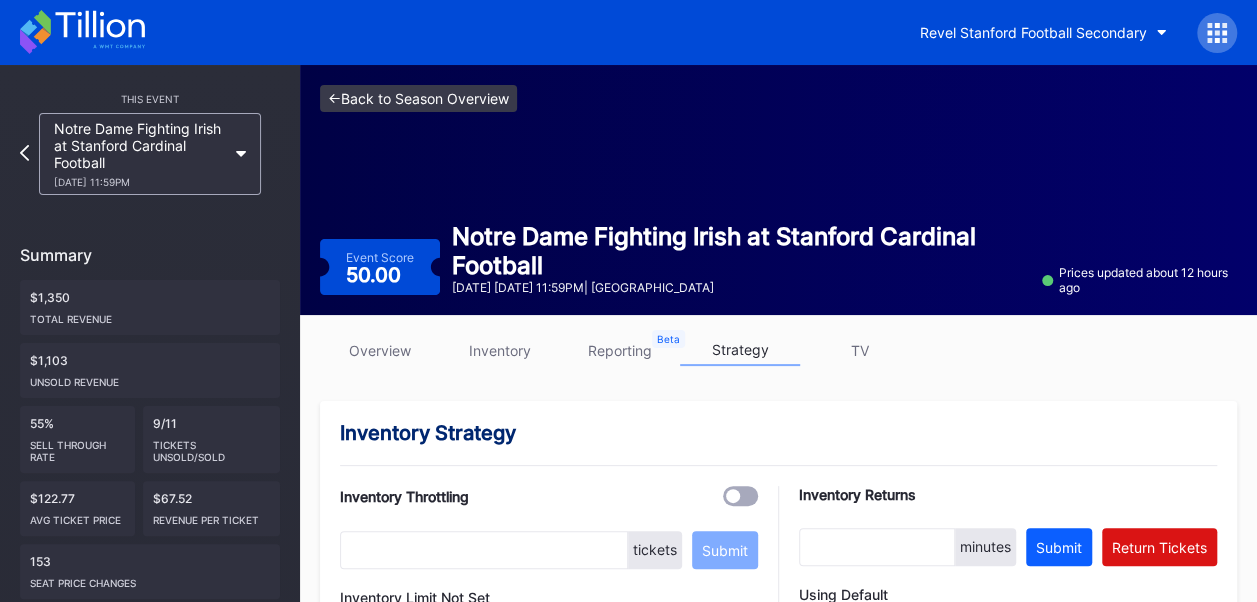 click on "<-  Back to Season Overview" at bounding box center [418, 98] 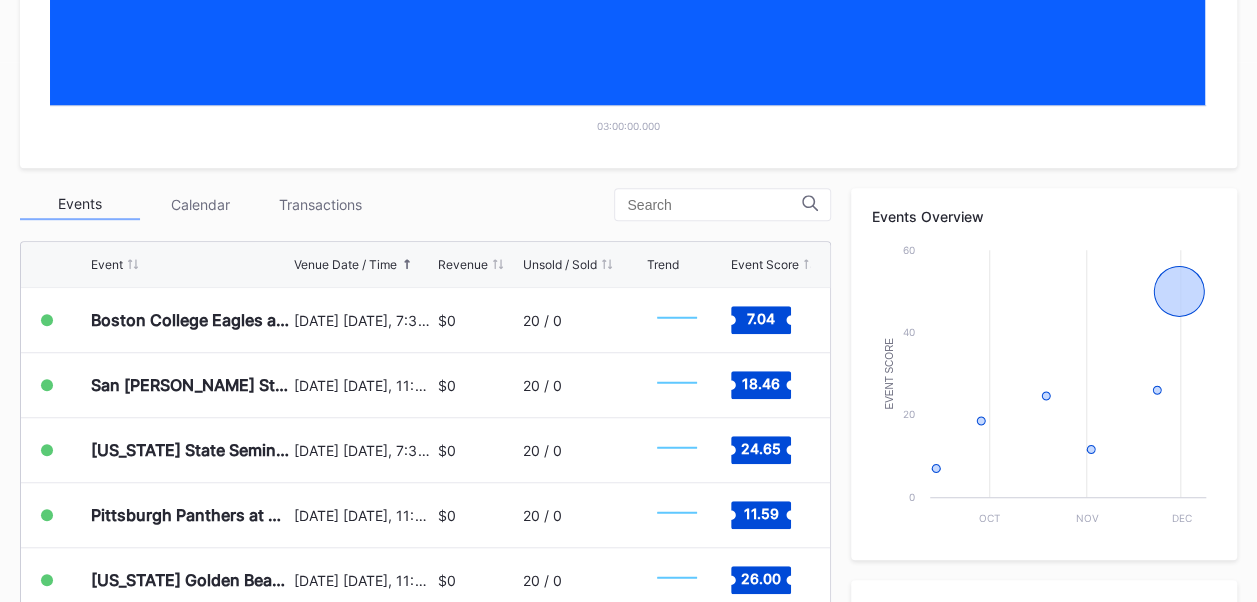scroll, scrollTop: 549, scrollLeft: 0, axis: vertical 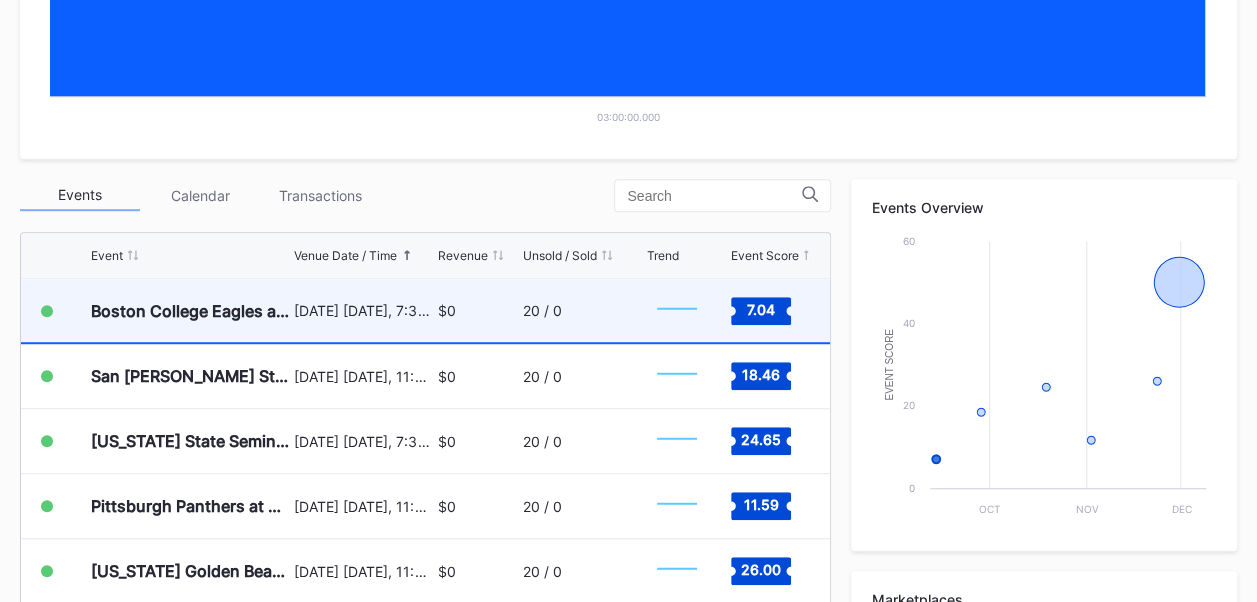 click on "$0" at bounding box center (477, 310) 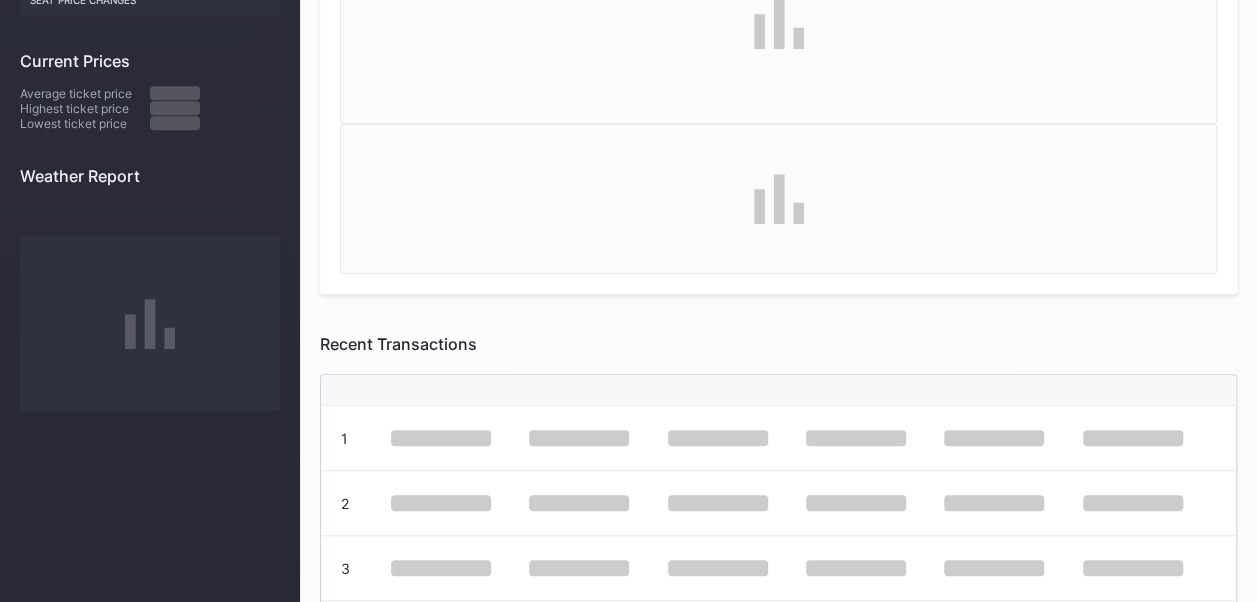 scroll, scrollTop: 0, scrollLeft: 0, axis: both 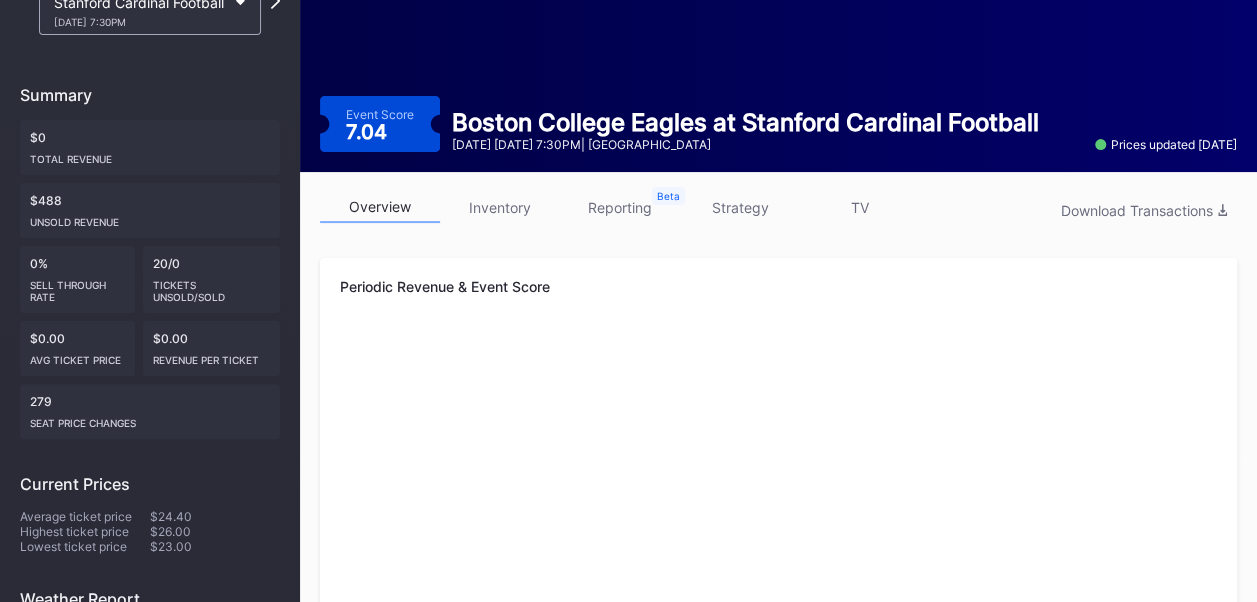click on "inventory" at bounding box center [500, 207] 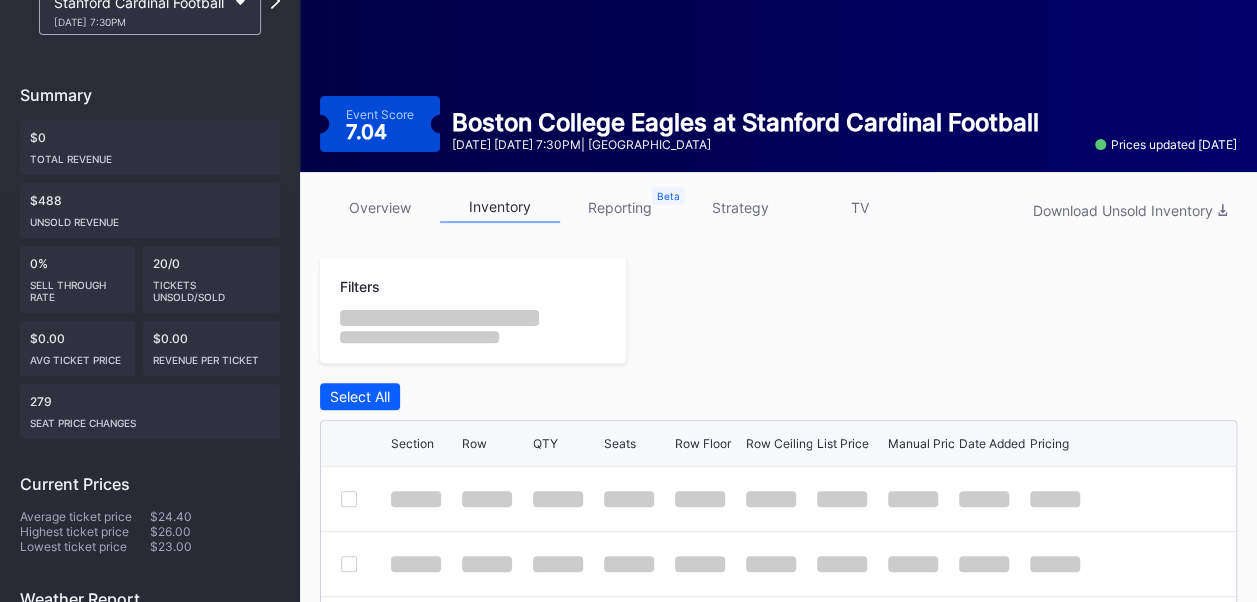 scroll, scrollTop: 0, scrollLeft: 0, axis: both 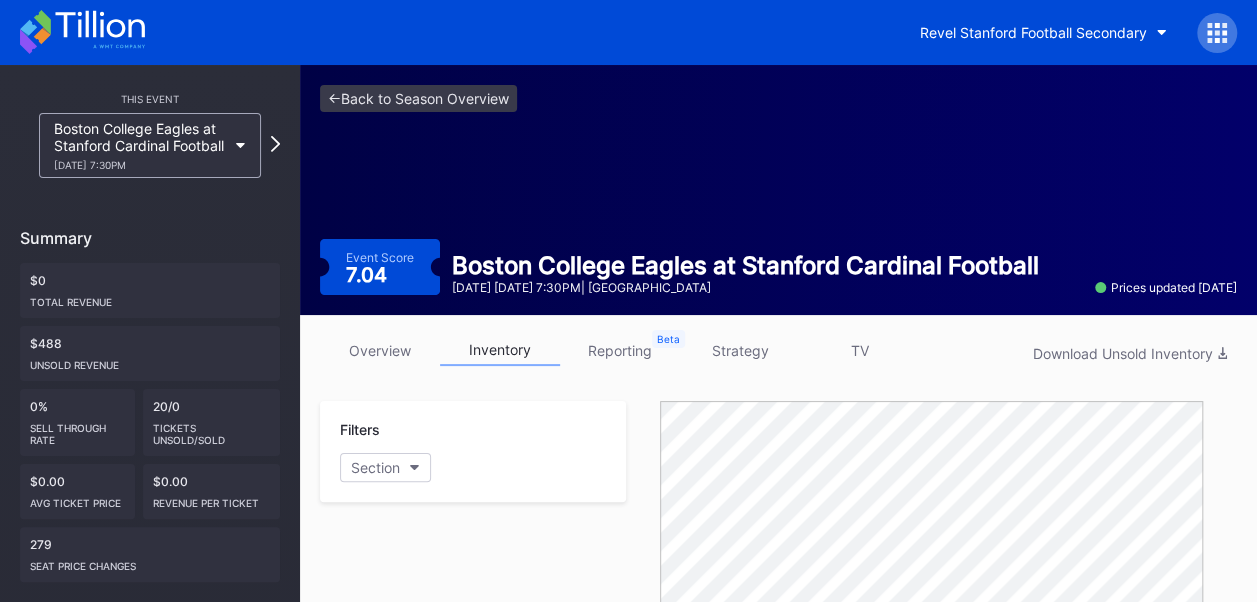 click on "strategy" at bounding box center [740, 350] 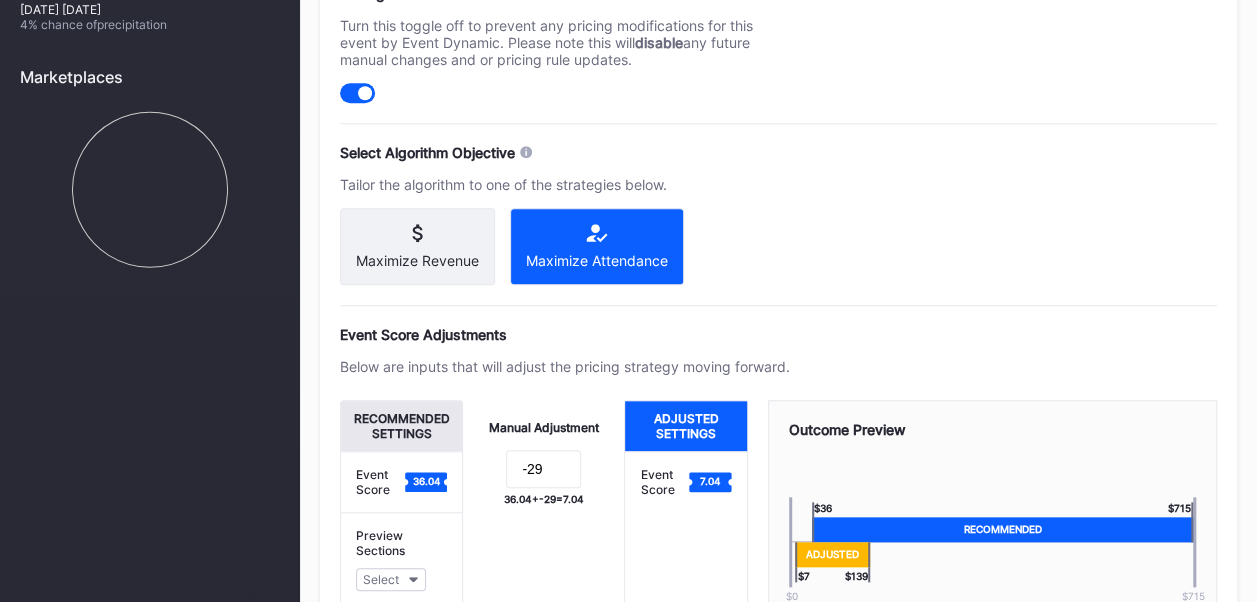 scroll, scrollTop: 815, scrollLeft: 0, axis: vertical 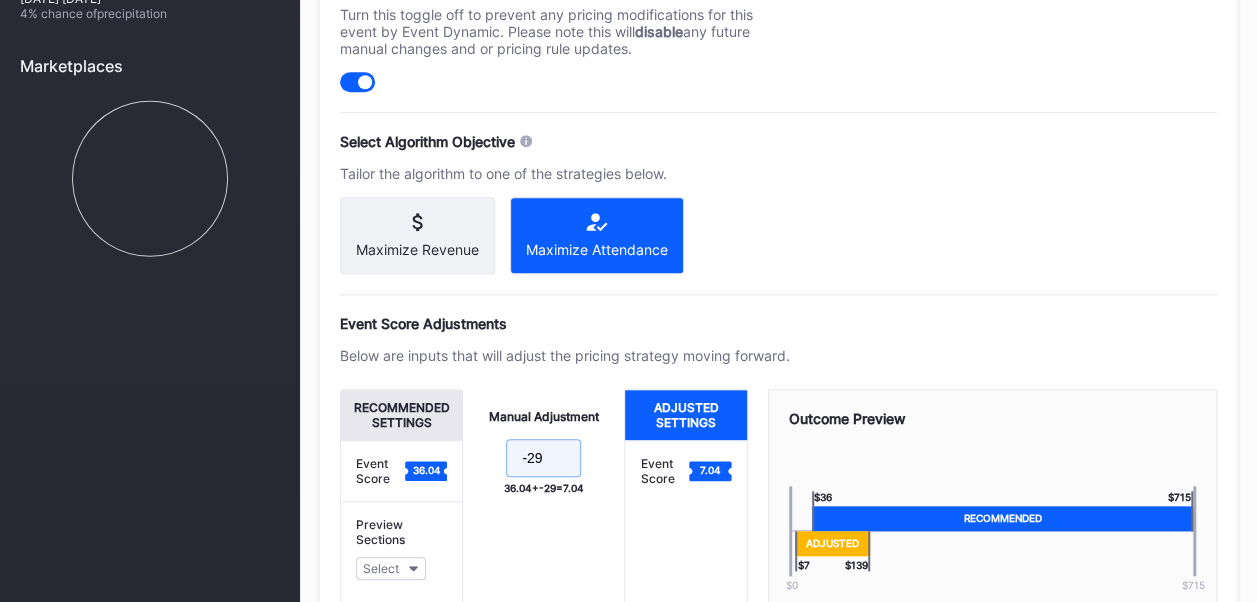 click on "-29" at bounding box center (543, 458) 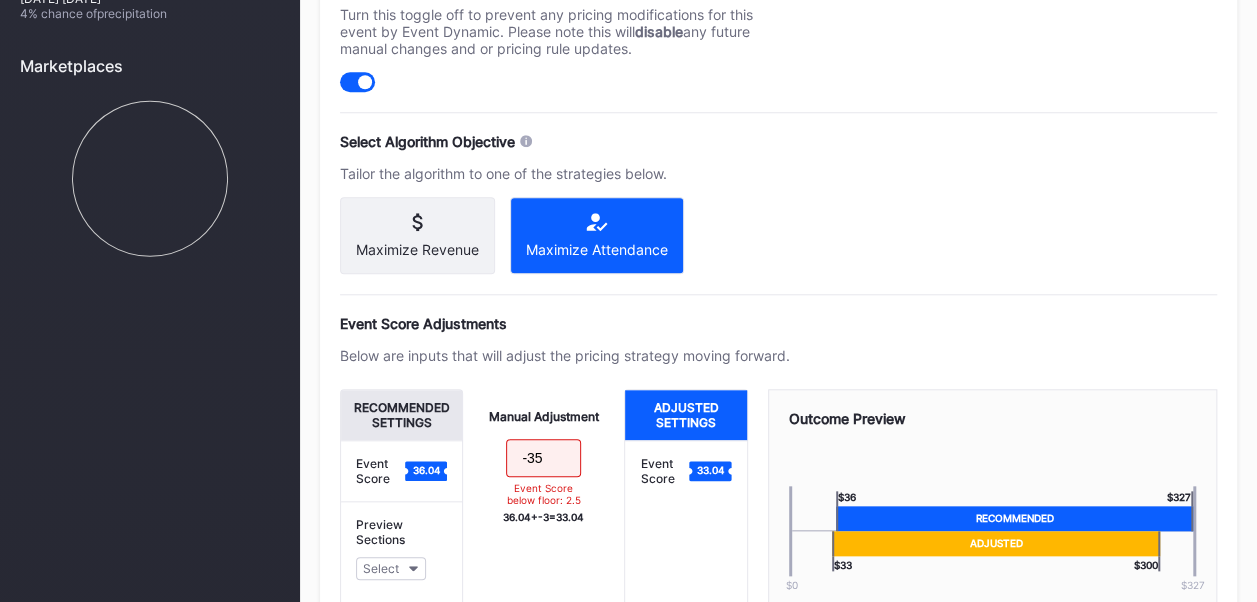 click on "-35" at bounding box center [543, 458] 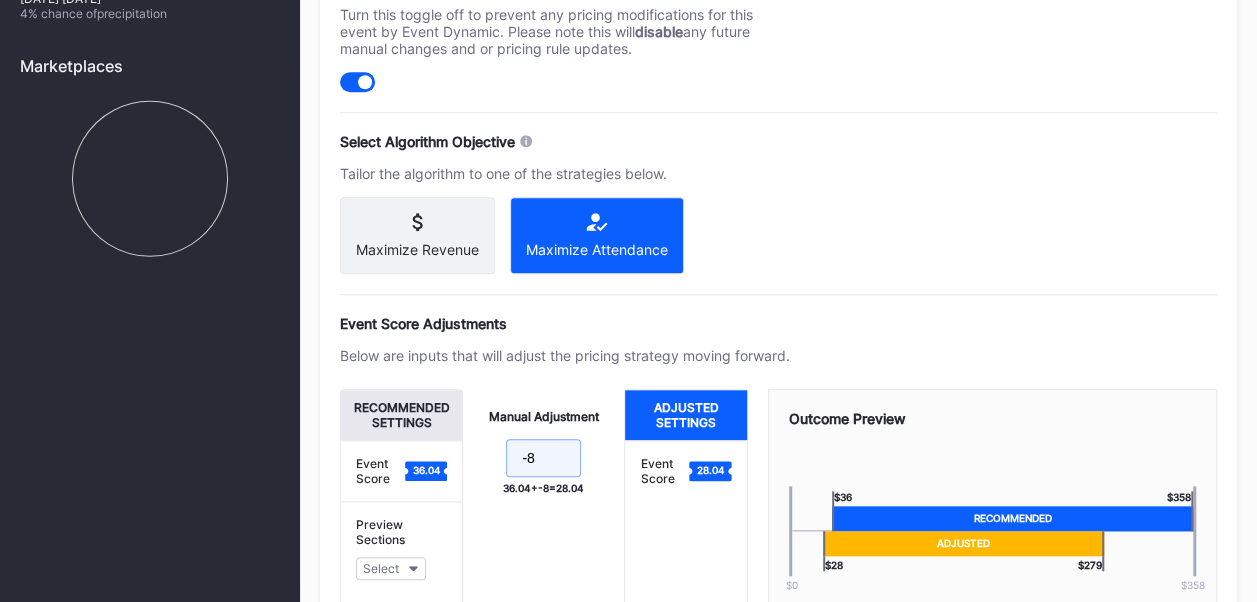 scroll, scrollTop: 949, scrollLeft: 0, axis: vertical 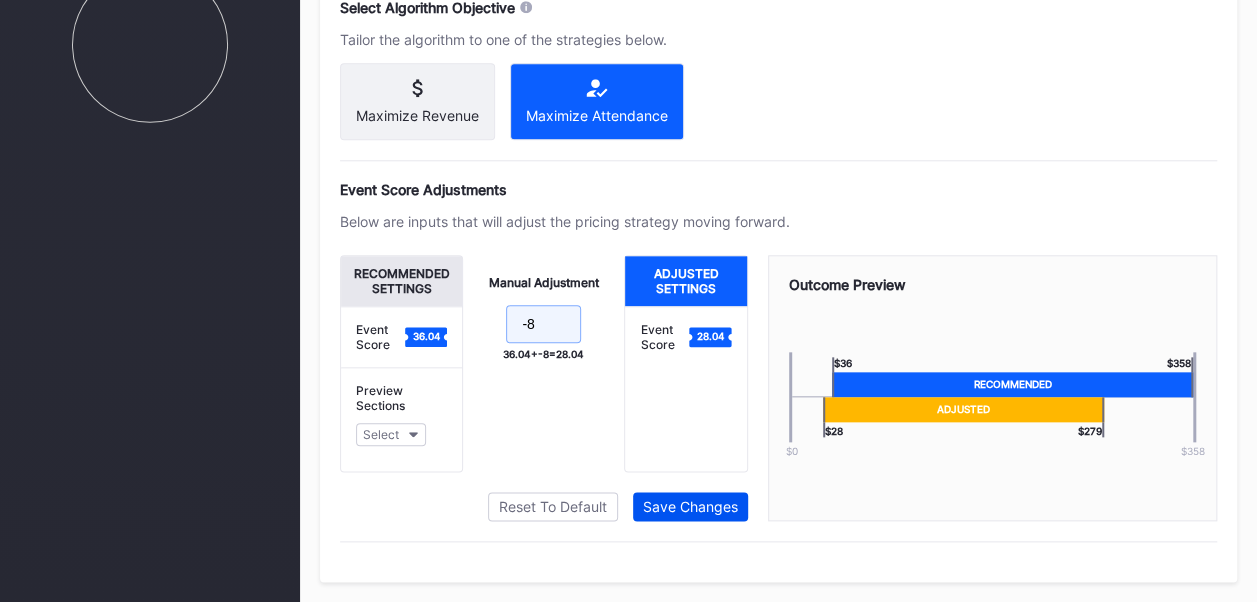 type on "-8" 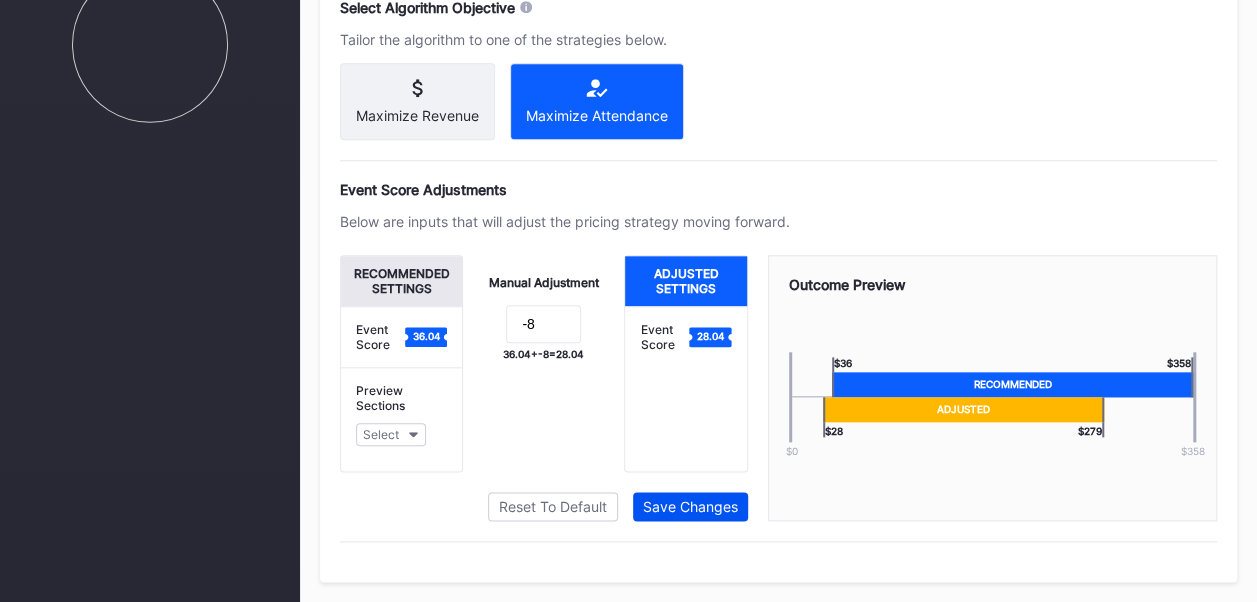 click on "Save Changes" at bounding box center [690, 506] 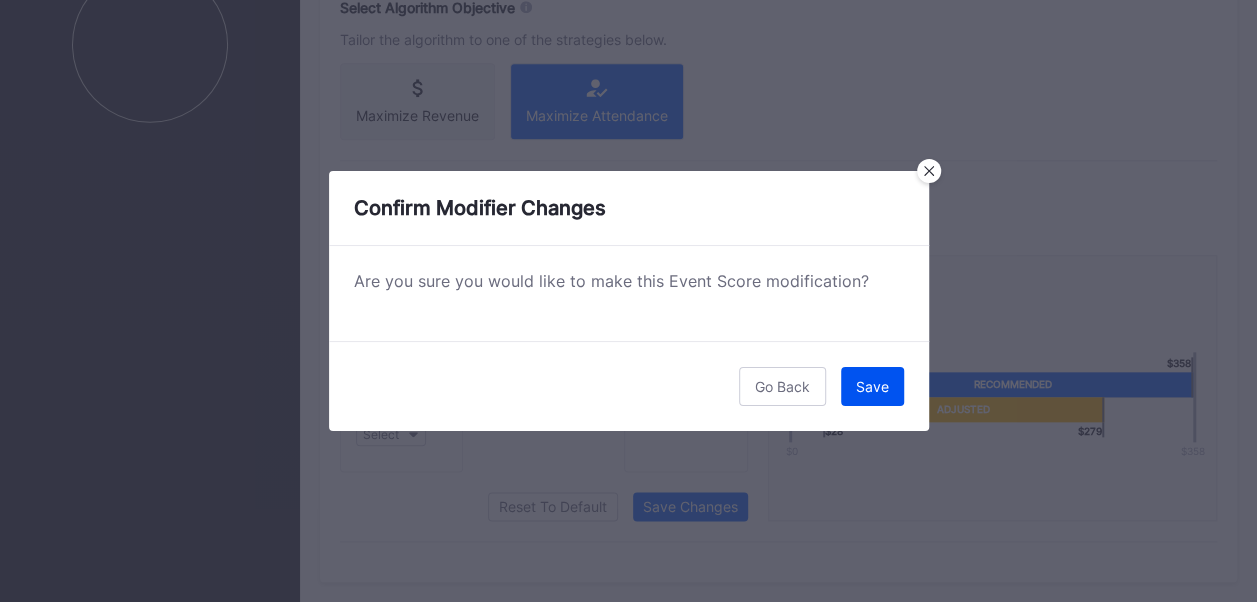click on "Save" at bounding box center [872, 386] 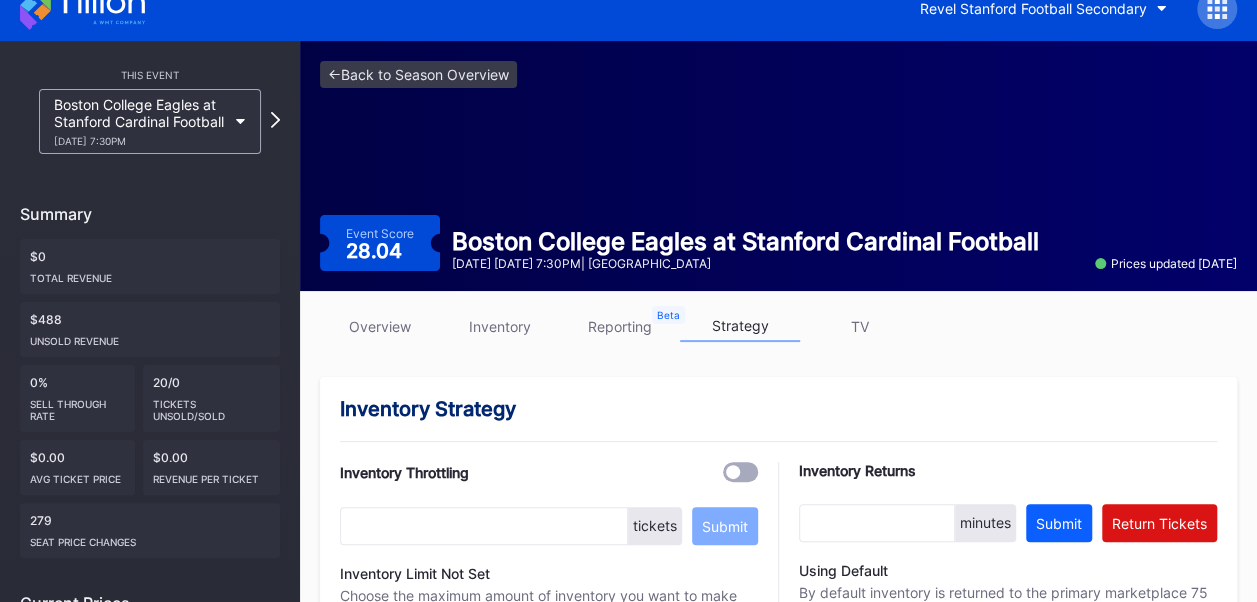 scroll, scrollTop: 0, scrollLeft: 0, axis: both 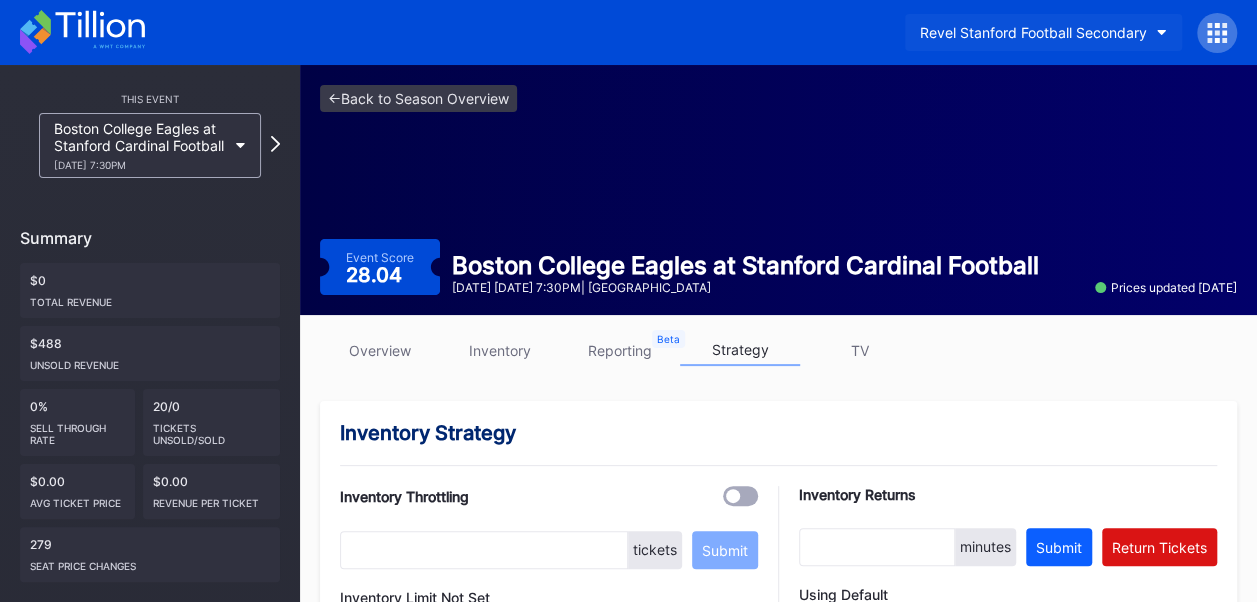 click on "Revel Stanford Football Secondary" at bounding box center (1033, 32) 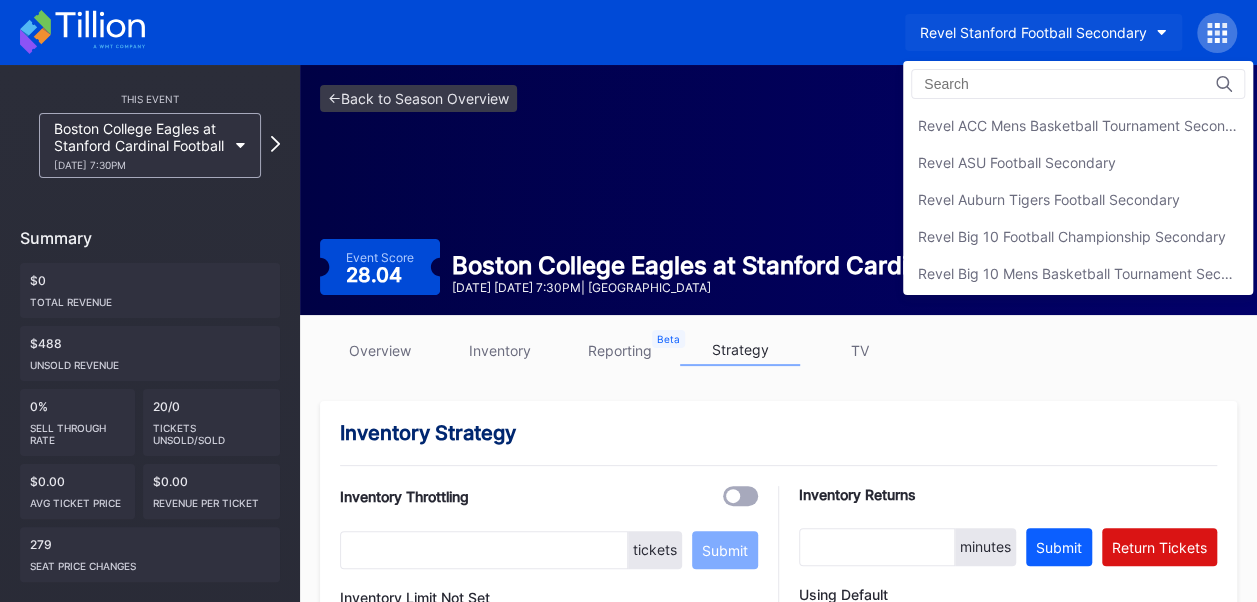 scroll, scrollTop: 770, scrollLeft: 0, axis: vertical 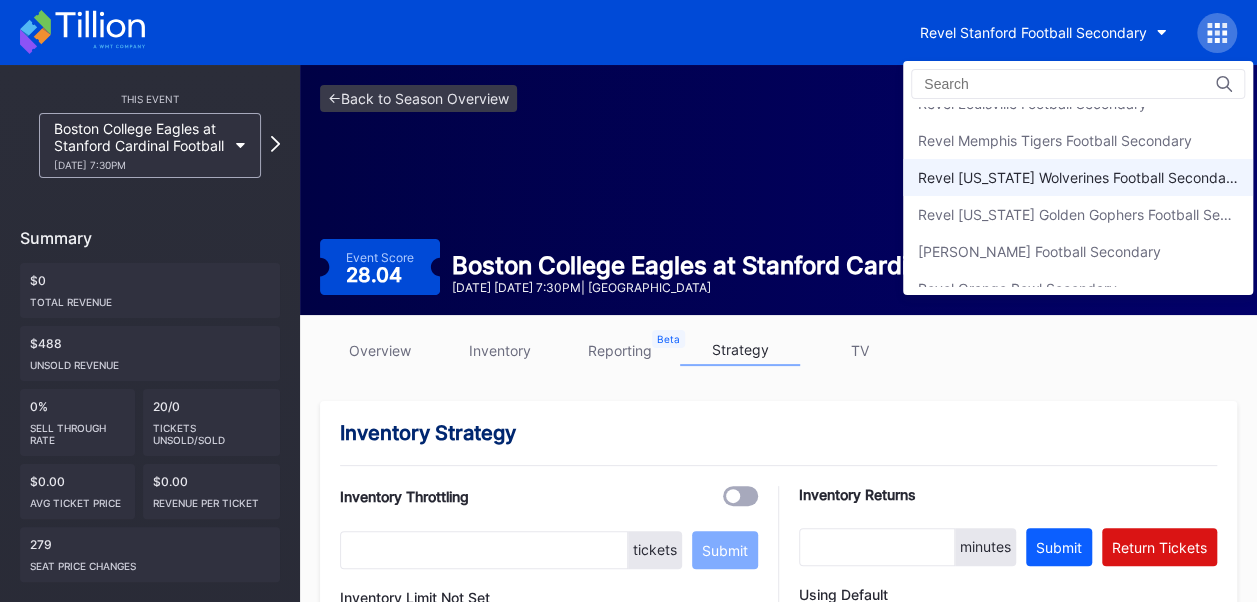 click on "Revel [US_STATE] Wolverines Football Secondary" at bounding box center (1078, 177) 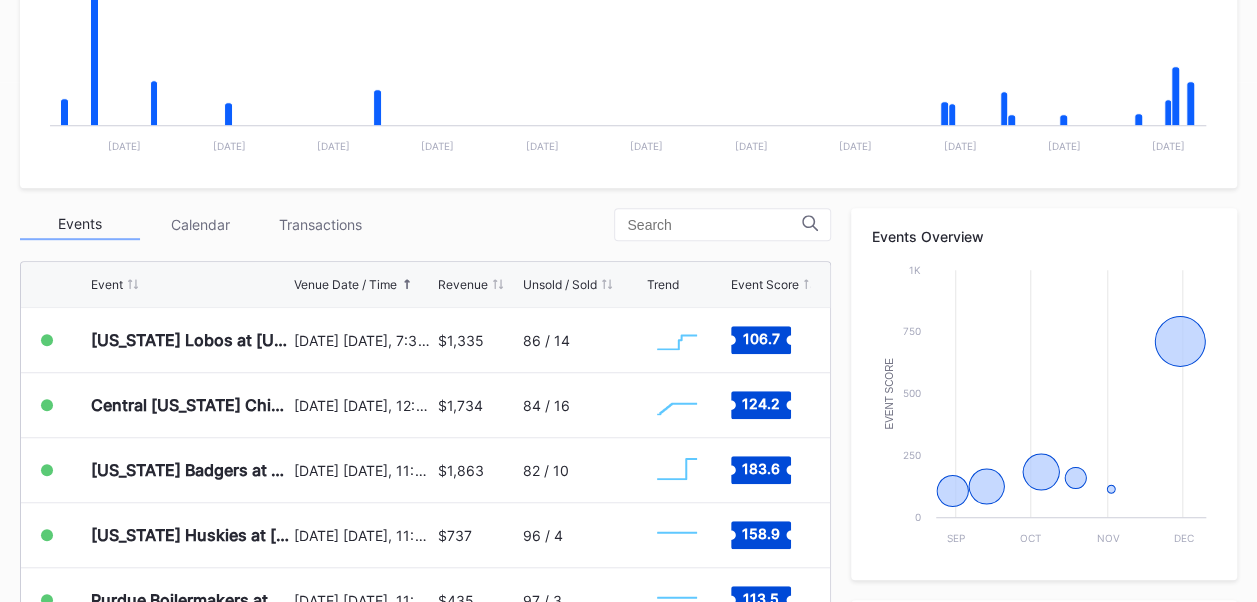 scroll, scrollTop: 524, scrollLeft: 0, axis: vertical 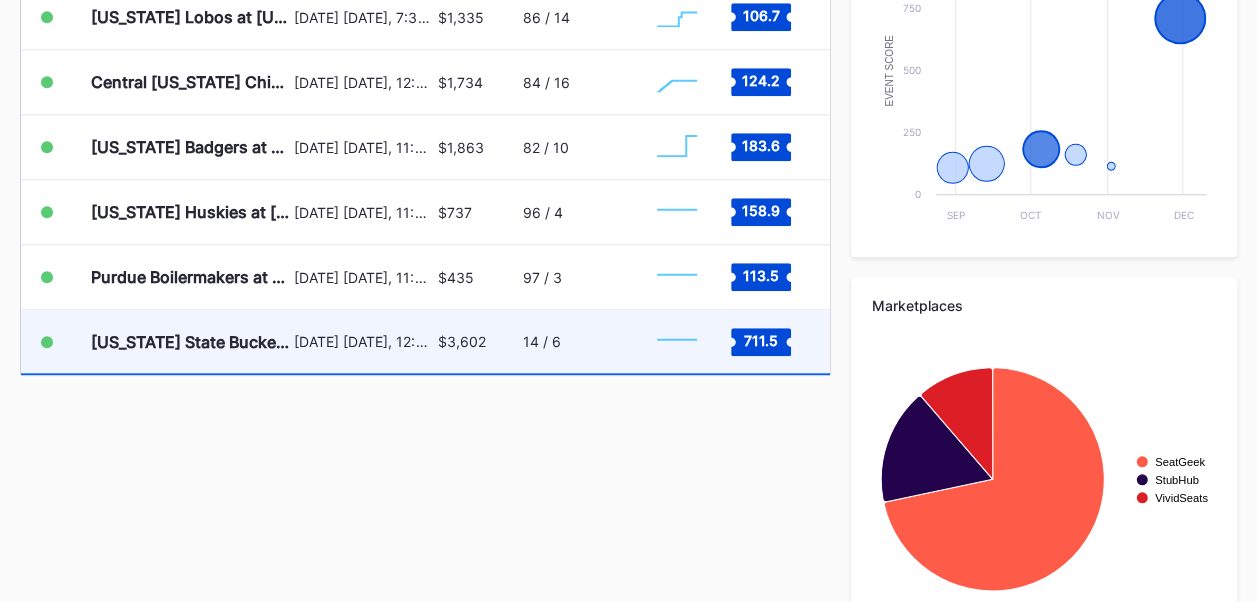 click on "[DATE] [DATE], 12:00PM" at bounding box center (363, 341) 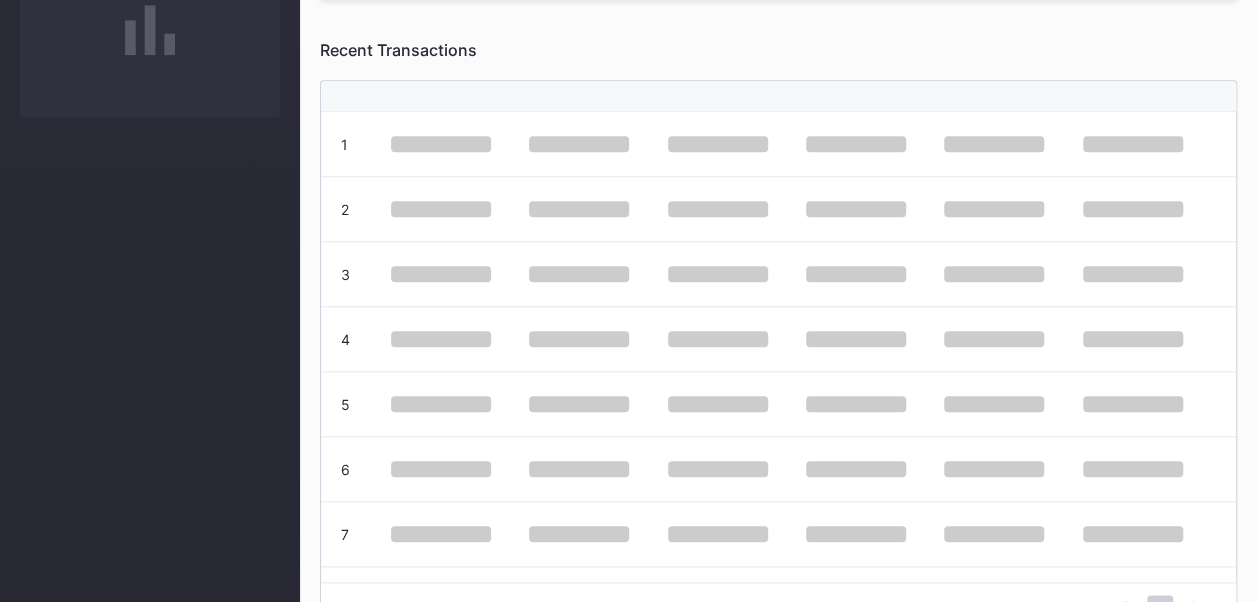 scroll, scrollTop: 0, scrollLeft: 0, axis: both 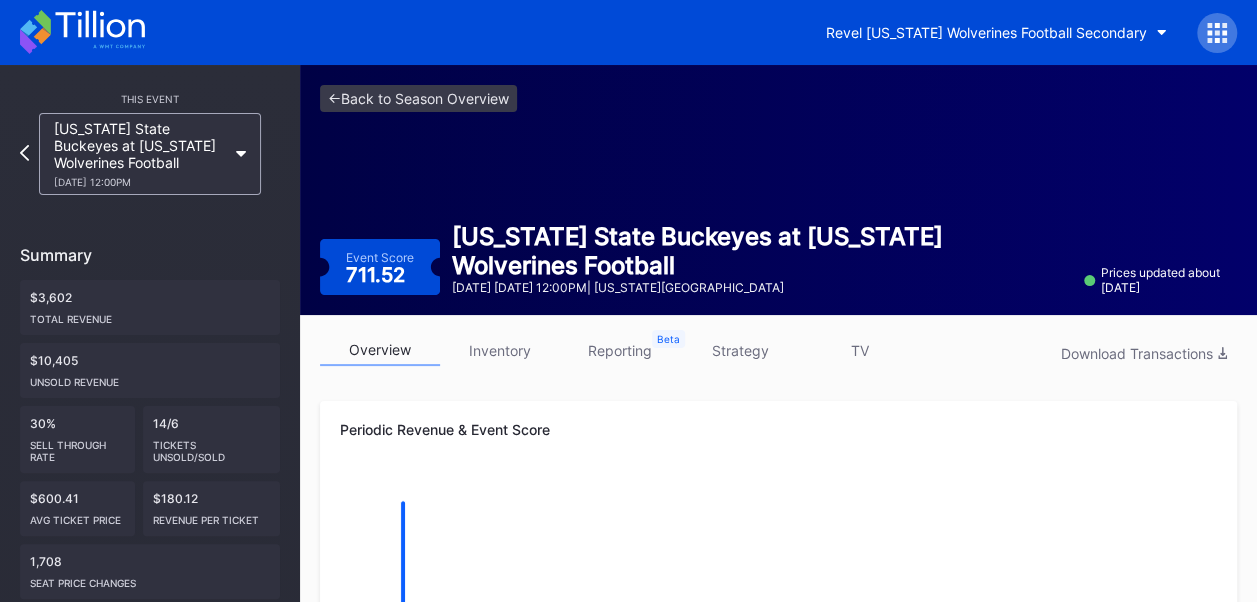 click on "inventory" at bounding box center (500, 350) 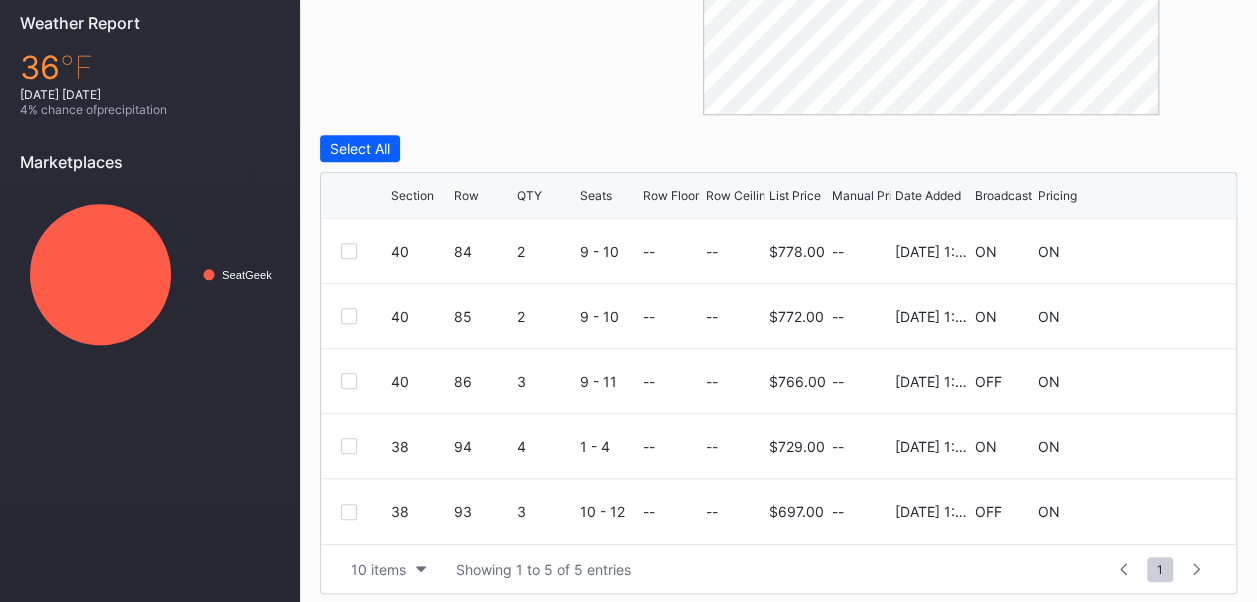 scroll, scrollTop: 745, scrollLeft: 0, axis: vertical 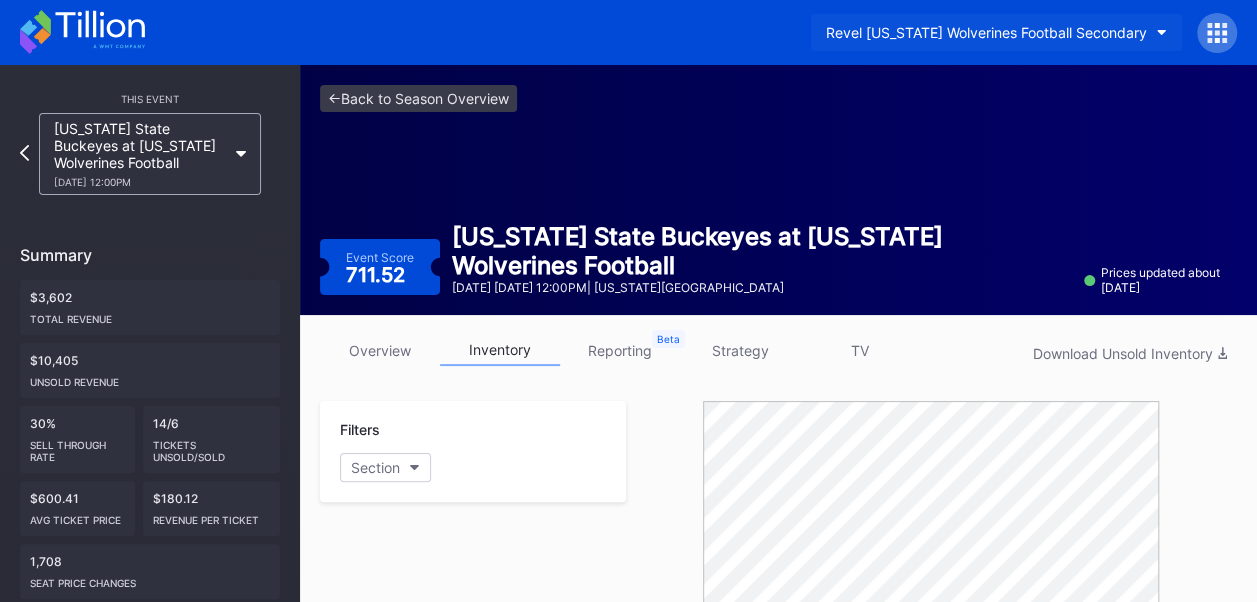 click on "Revel [US_STATE] Wolverines Football Secondary" at bounding box center (986, 32) 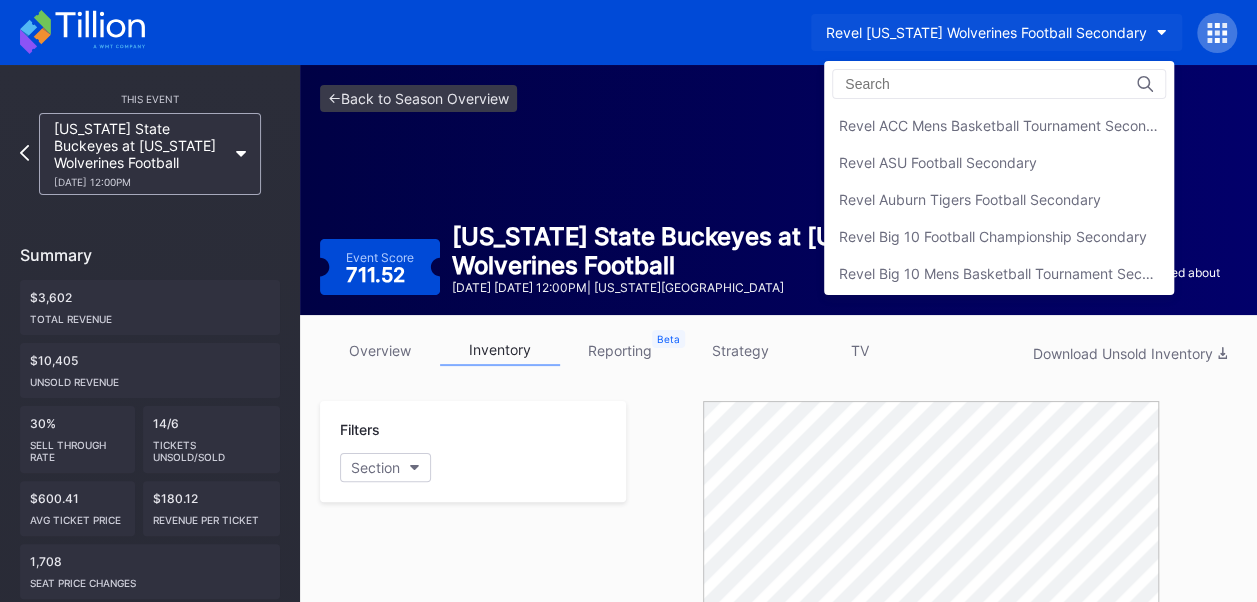 scroll, scrollTop: 514, scrollLeft: 0, axis: vertical 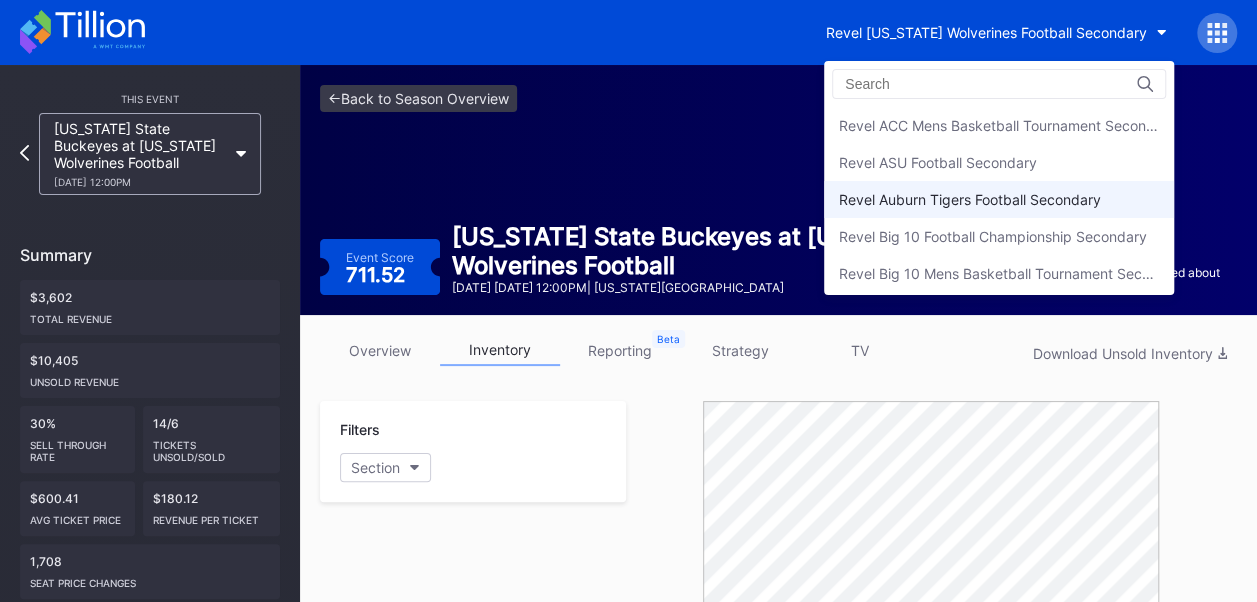click on "Revel Auburn Tigers Football Secondary" at bounding box center (970, 199) 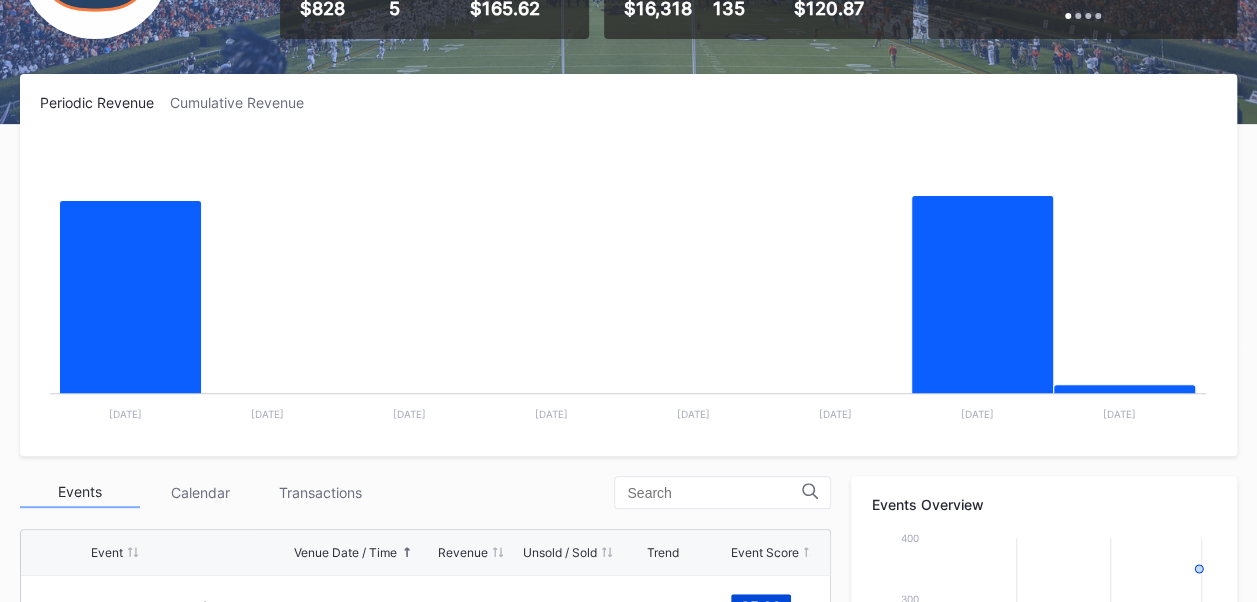 scroll, scrollTop: 254, scrollLeft: 0, axis: vertical 